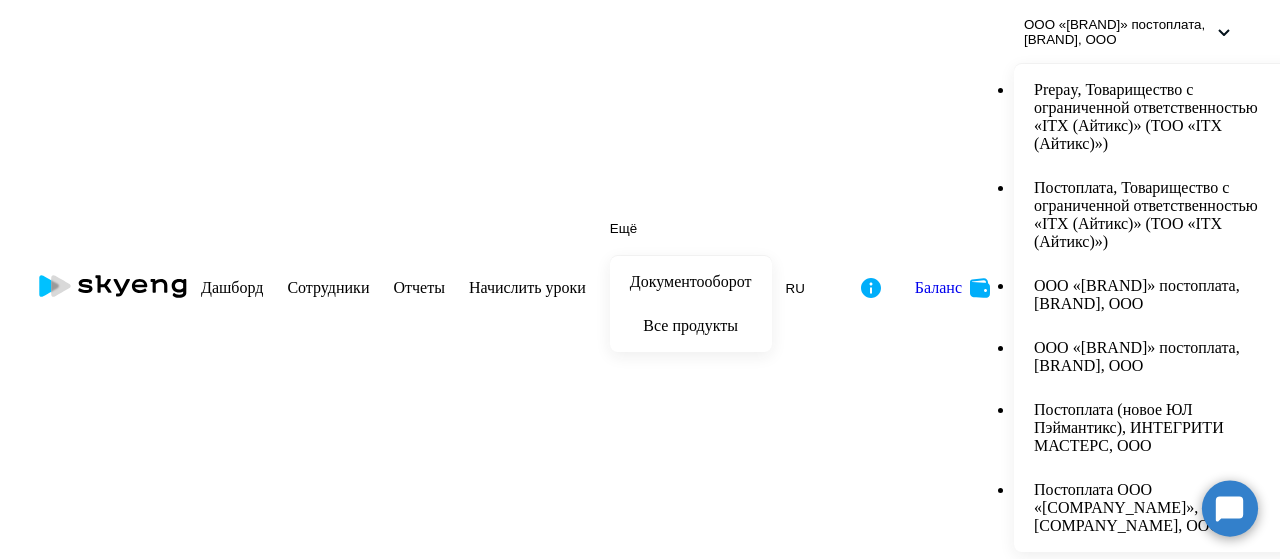 scroll, scrollTop: 0, scrollLeft: 0, axis: both 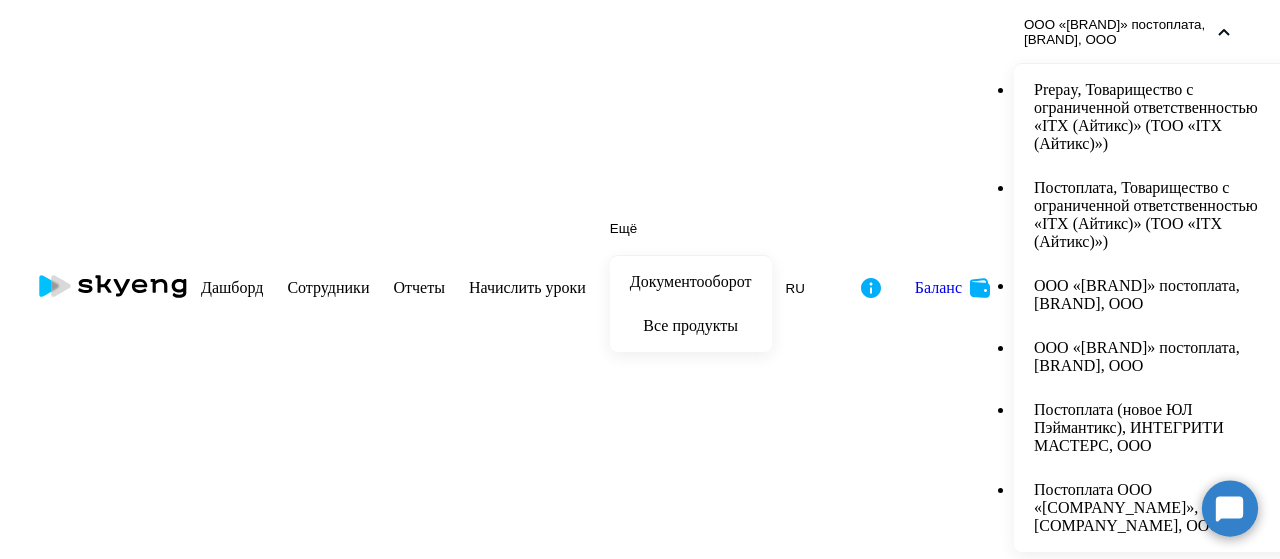 click on "Prepay, Товарищество с ограниченной ответственностью «ITX (Айтикс)» (ТОО «ITX (Айтикс)»)" at bounding box center [1159, 117] 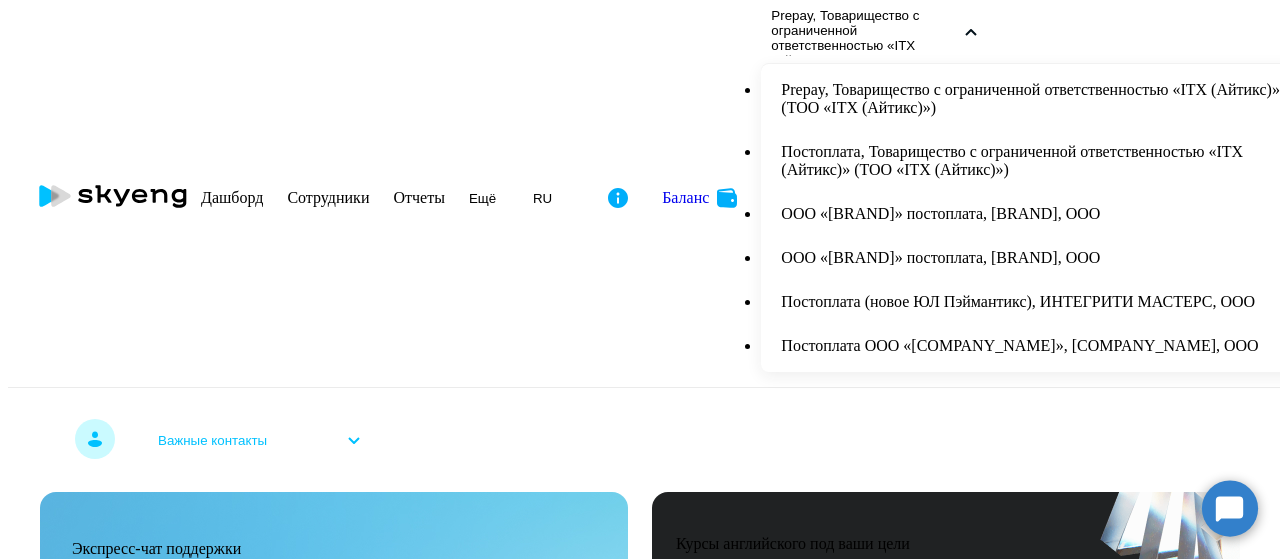 click on "Prepay, Товарищество с ограниченной ответственностью «ITX (Айтикс)» (ТОО «ITX (Айтикс)»)" at bounding box center [1033, 99] 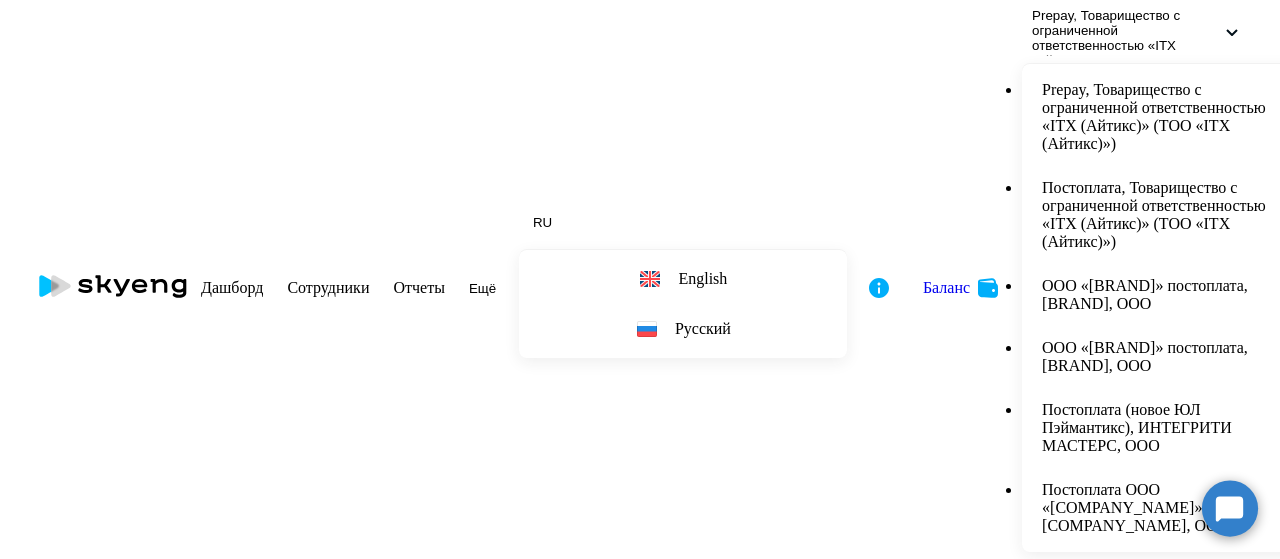 click on "Баланс" at bounding box center [946, 288] 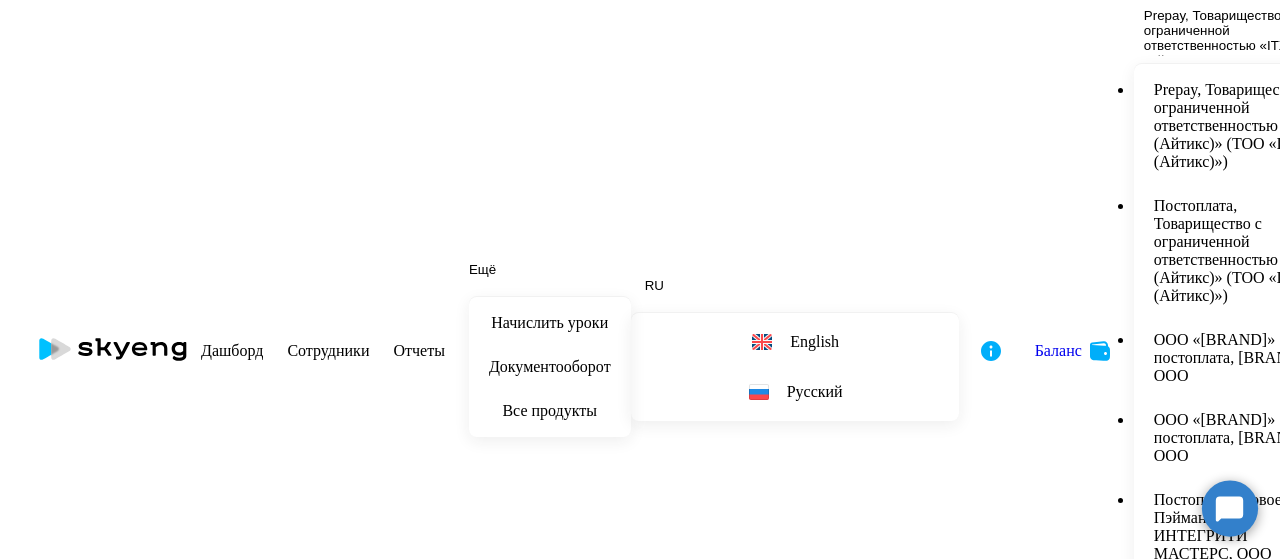 click on "ООО «[BRAND]» постоплата, [BRAND], ООО" at bounding box center [1236, 358] 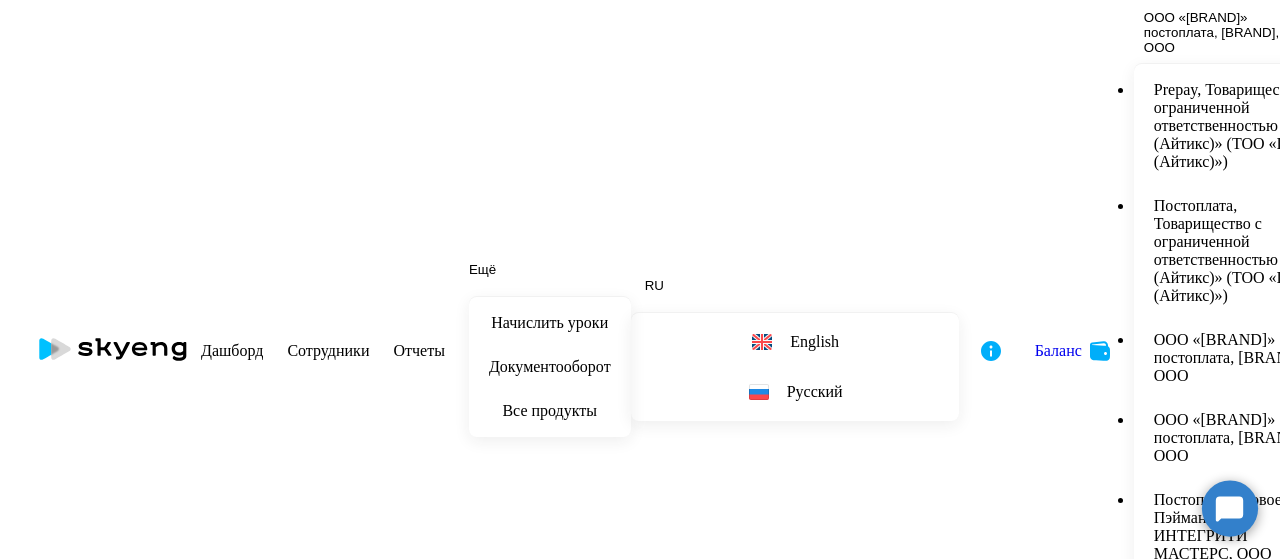 click on "Документооборот" at bounding box center (549, 323) 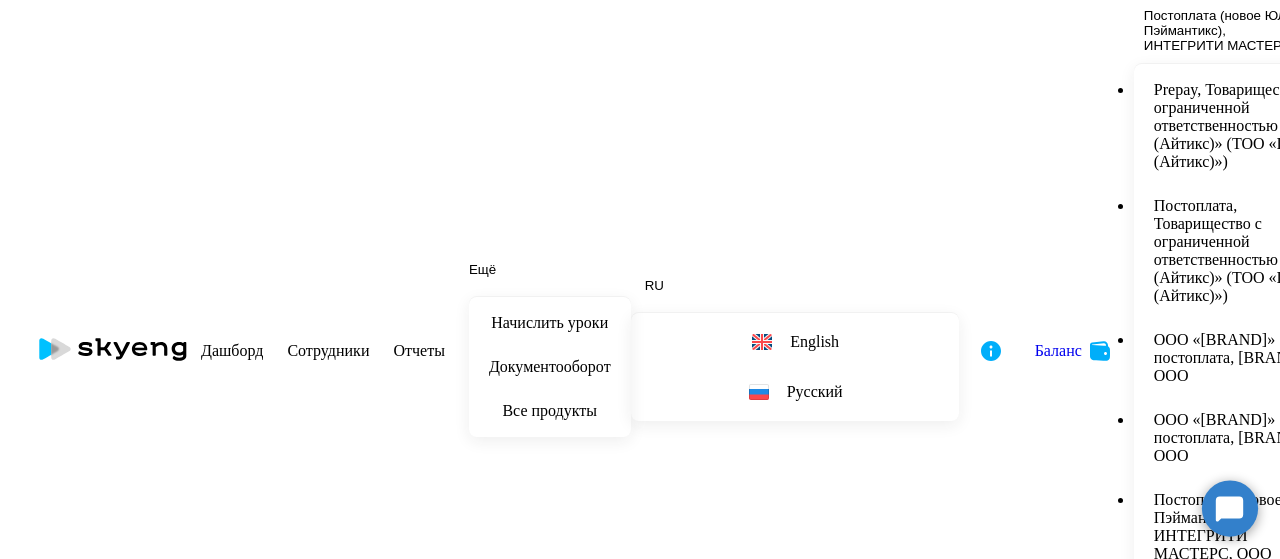 click on "Документооборот" at bounding box center [550, 366] 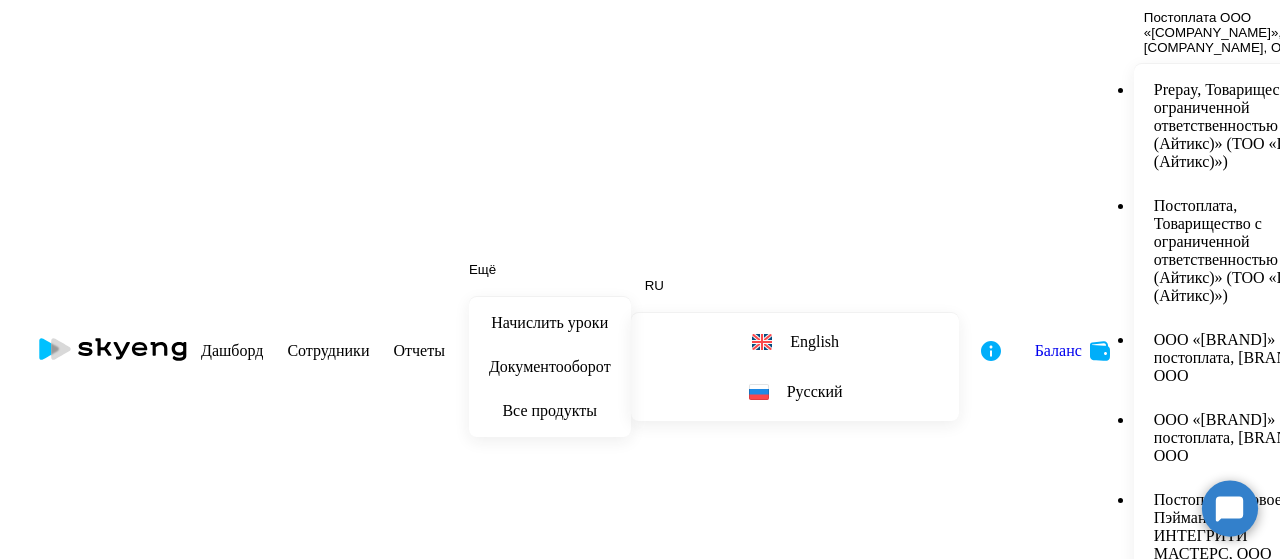 click on "Документооборот" at bounding box center (550, 366) 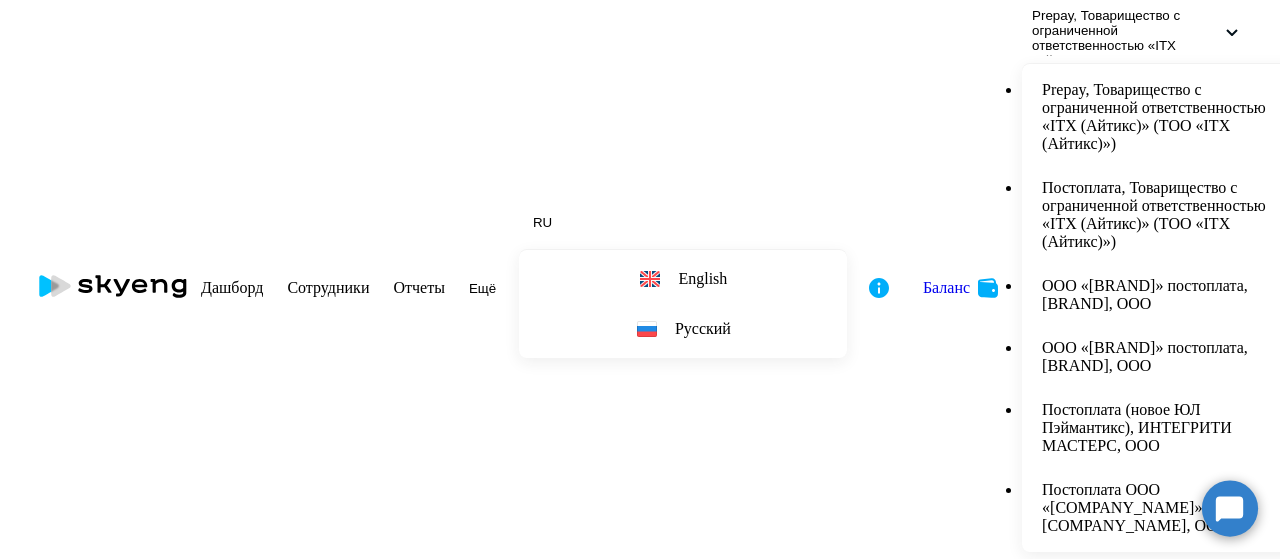 scroll, scrollTop: 0, scrollLeft: 0, axis: both 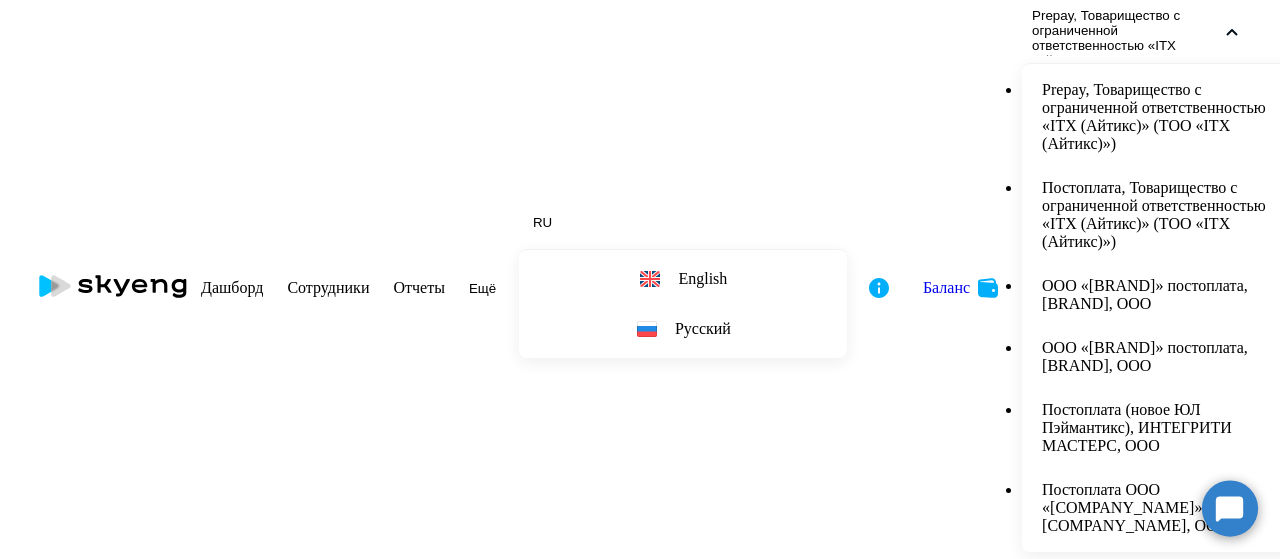 click on "ООО «[BRAND]» постоплата, [BRAND], ООО" at bounding box center (1163, 295) 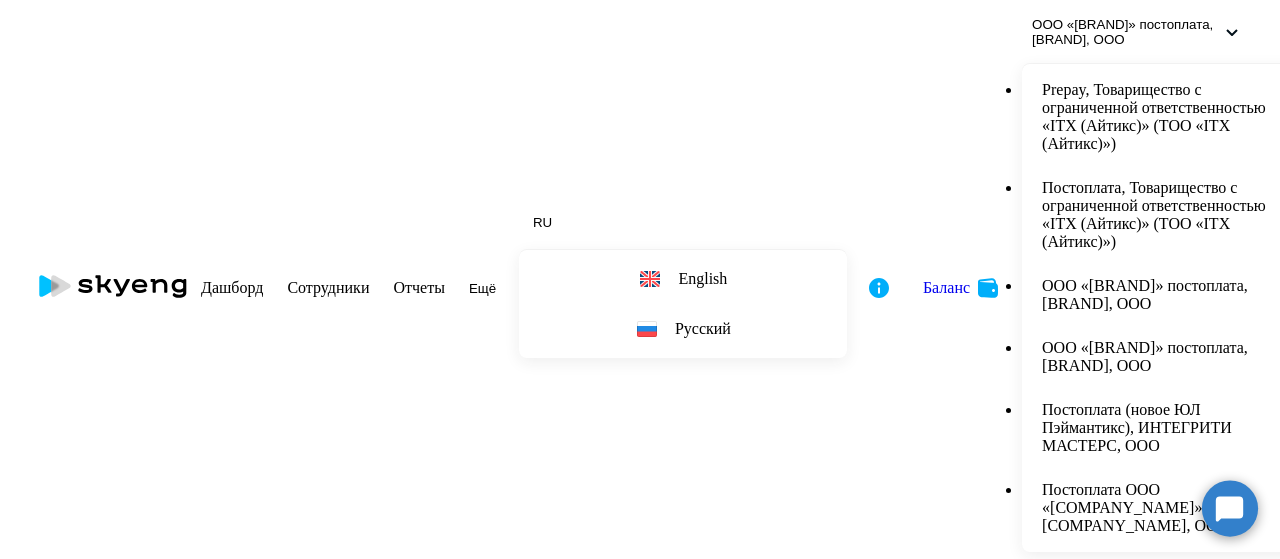 scroll, scrollTop: 400, scrollLeft: 0, axis: vertical 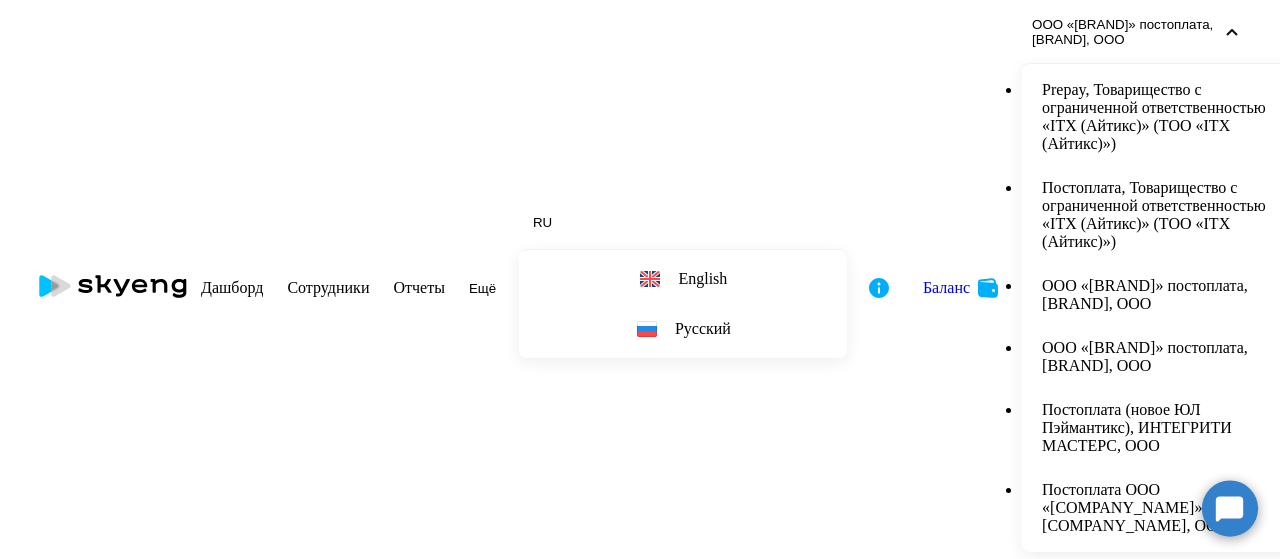 click on "ООО «[BRAND]» постоплата, [BRAND], ООО" at bounding box center (1163, 357) 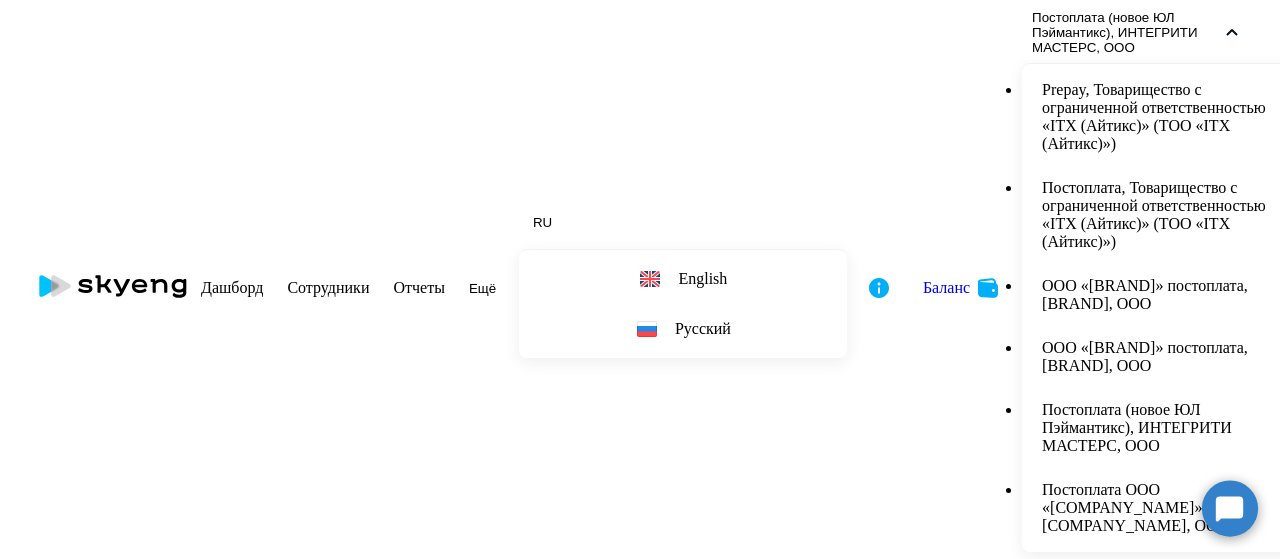click on "Постоплата ООО «[COMPANY_NAME]», [COMPANY_NAME], ООО" at bounding box center (1163, 508) 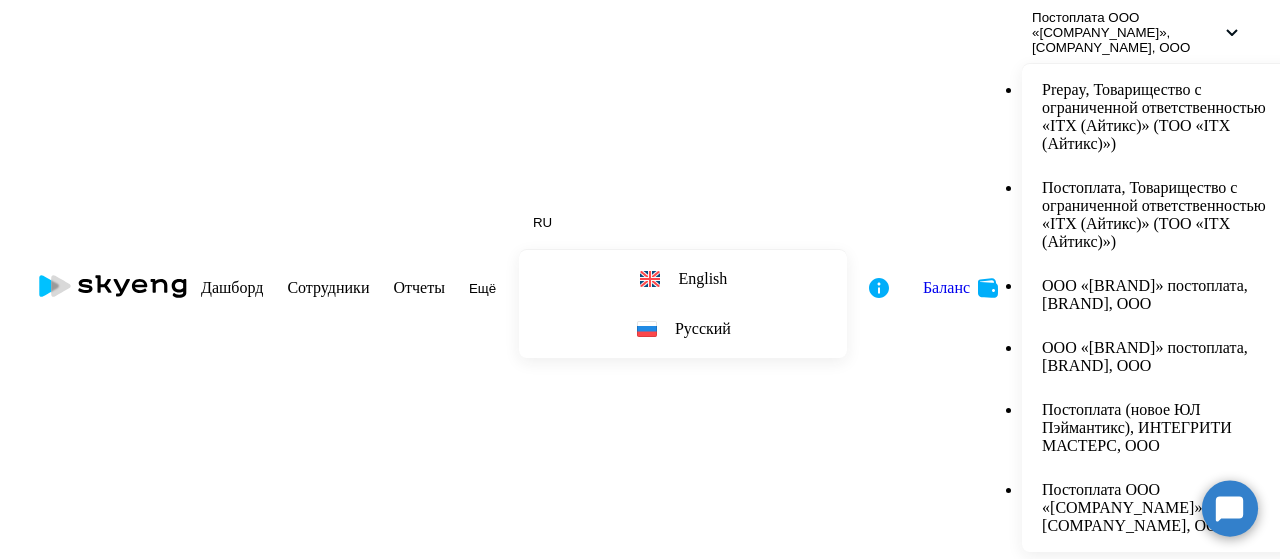 scroll, scrollTop: 0, scrollLeft: 0, axis: both 